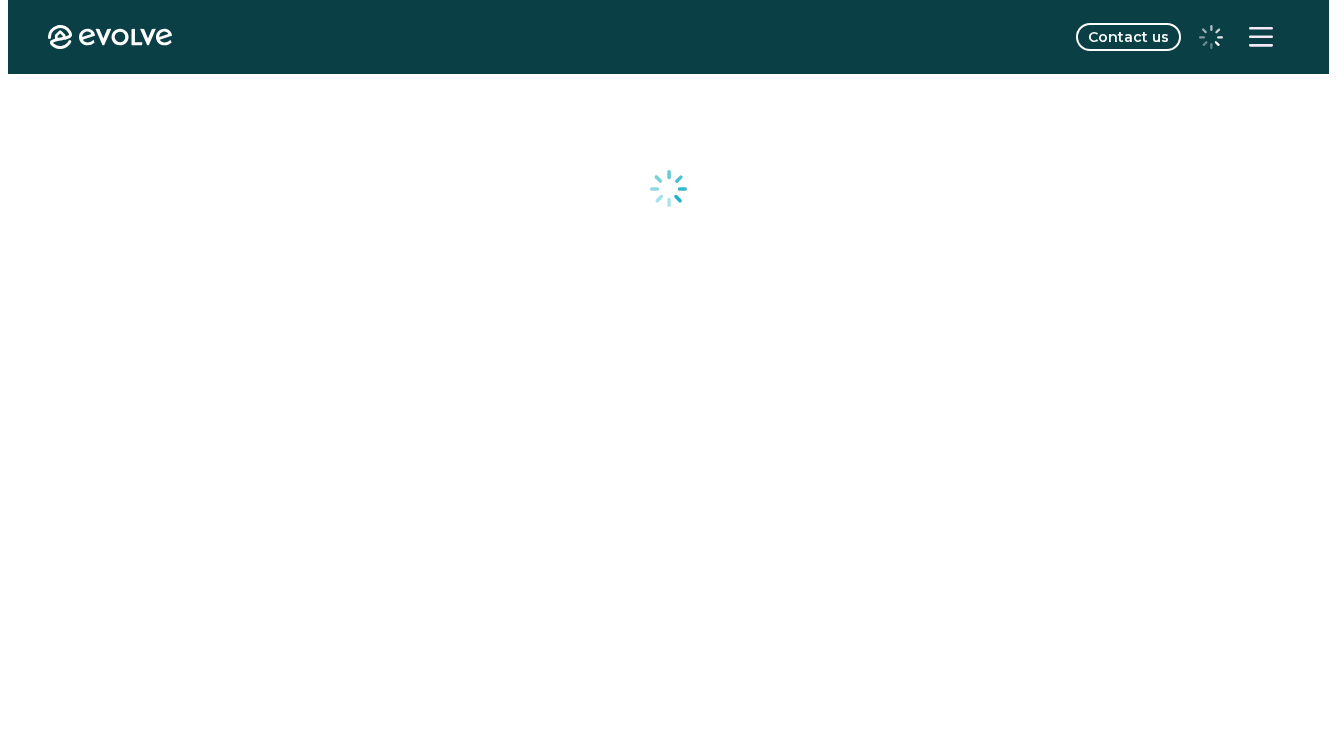 scroll, scrollTop: 0, scrollLeft: 0, axis: both 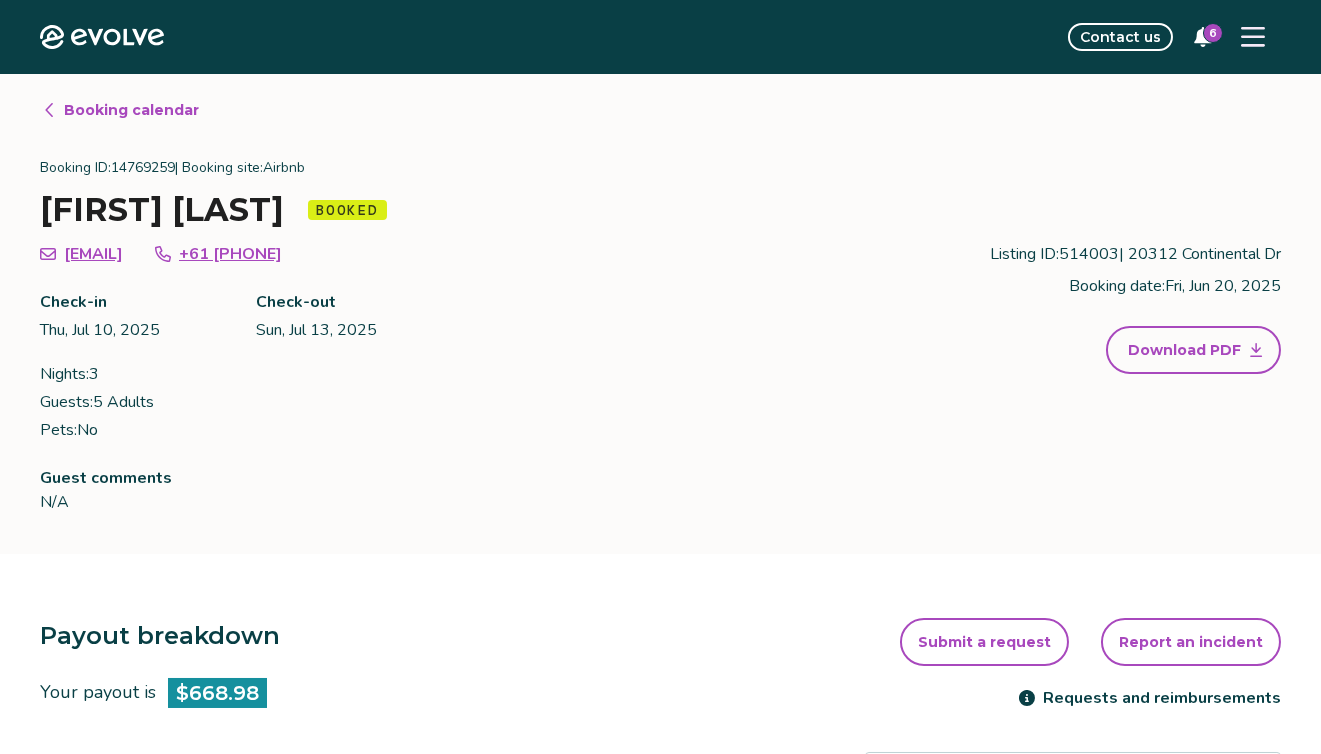 click 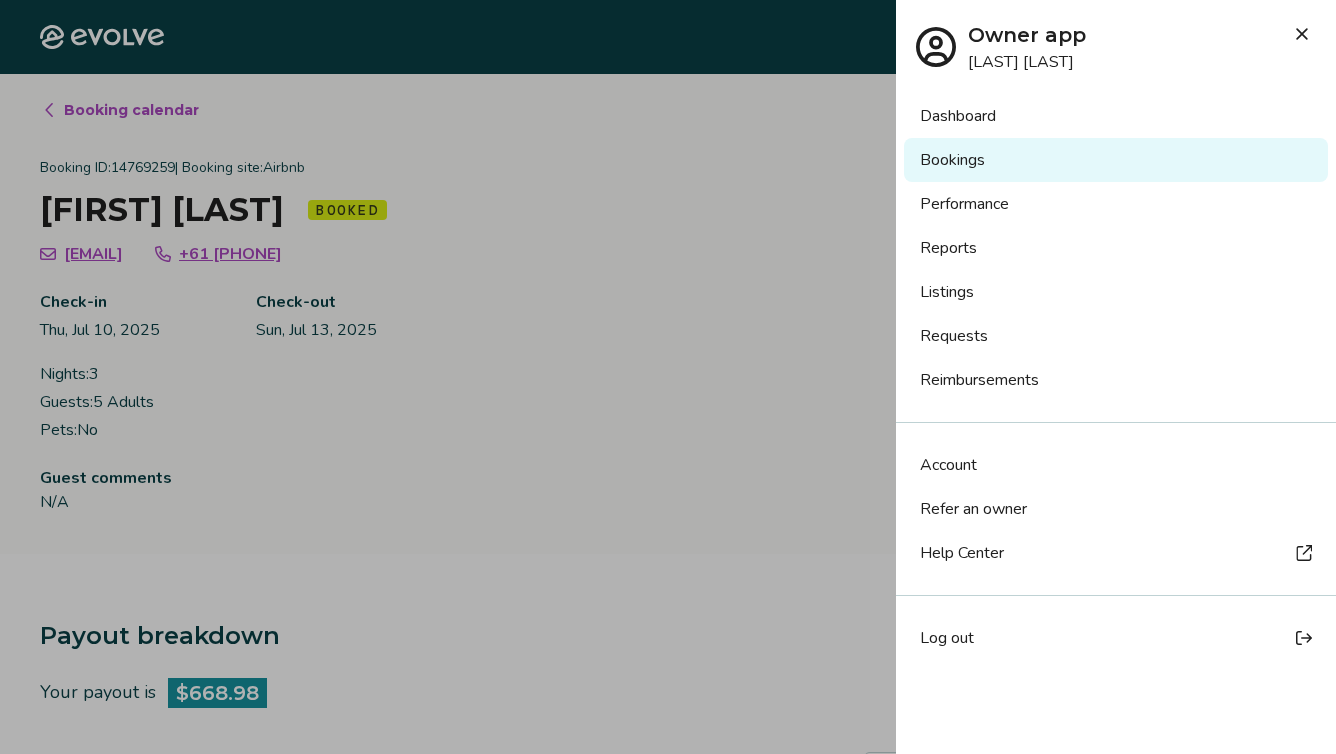 click on "Reports" at bounding box center [1116, 248] 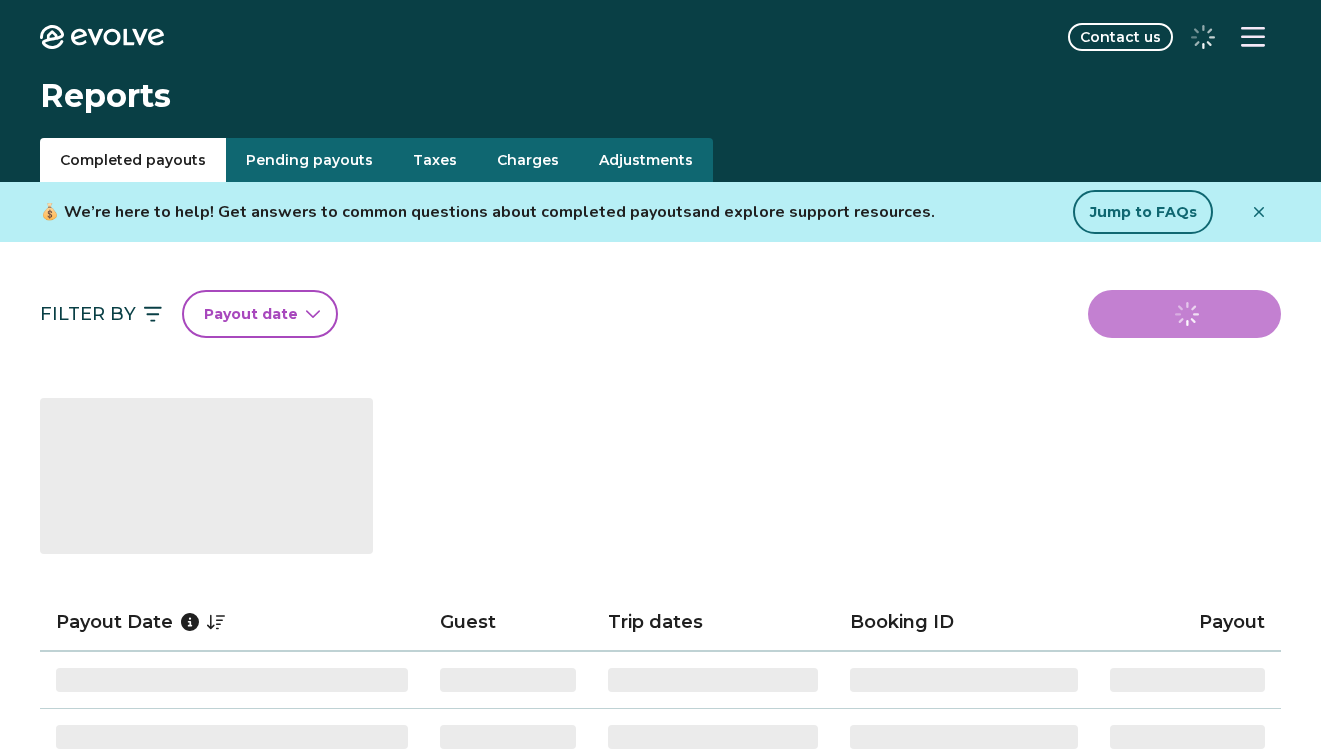 scroll, scrollTop: 0, scrollLeft: 0, axis: both 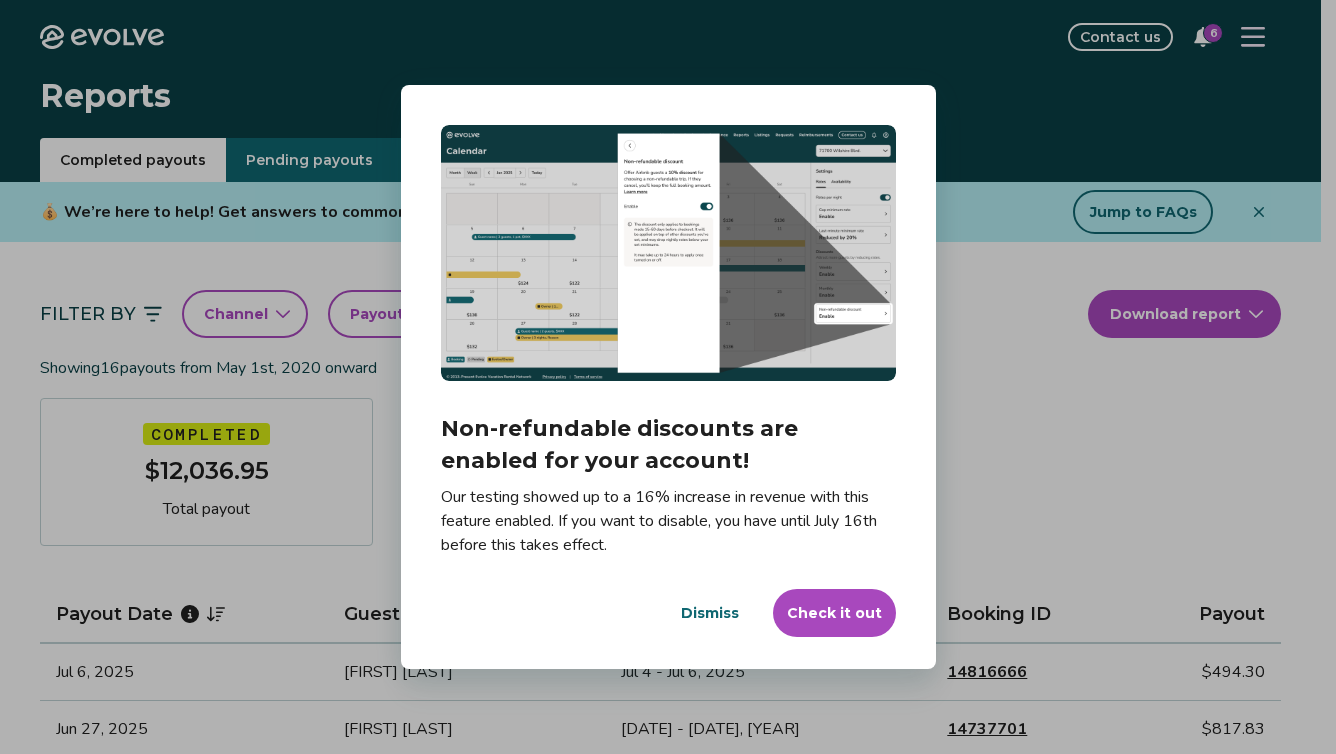 click on "Dismiss" at bounding box center (710, 613) 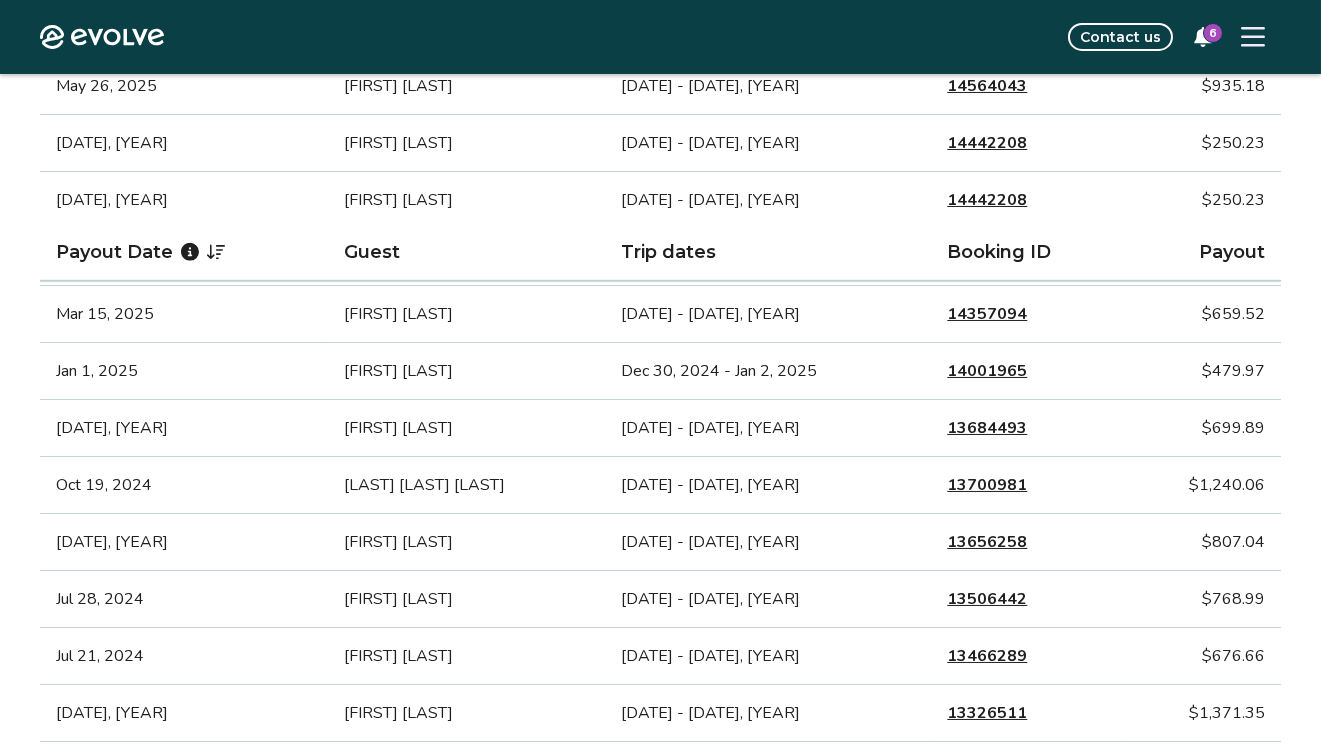 scroll, scrollTop: 1000, scrollLeft: 0, axis: vertical 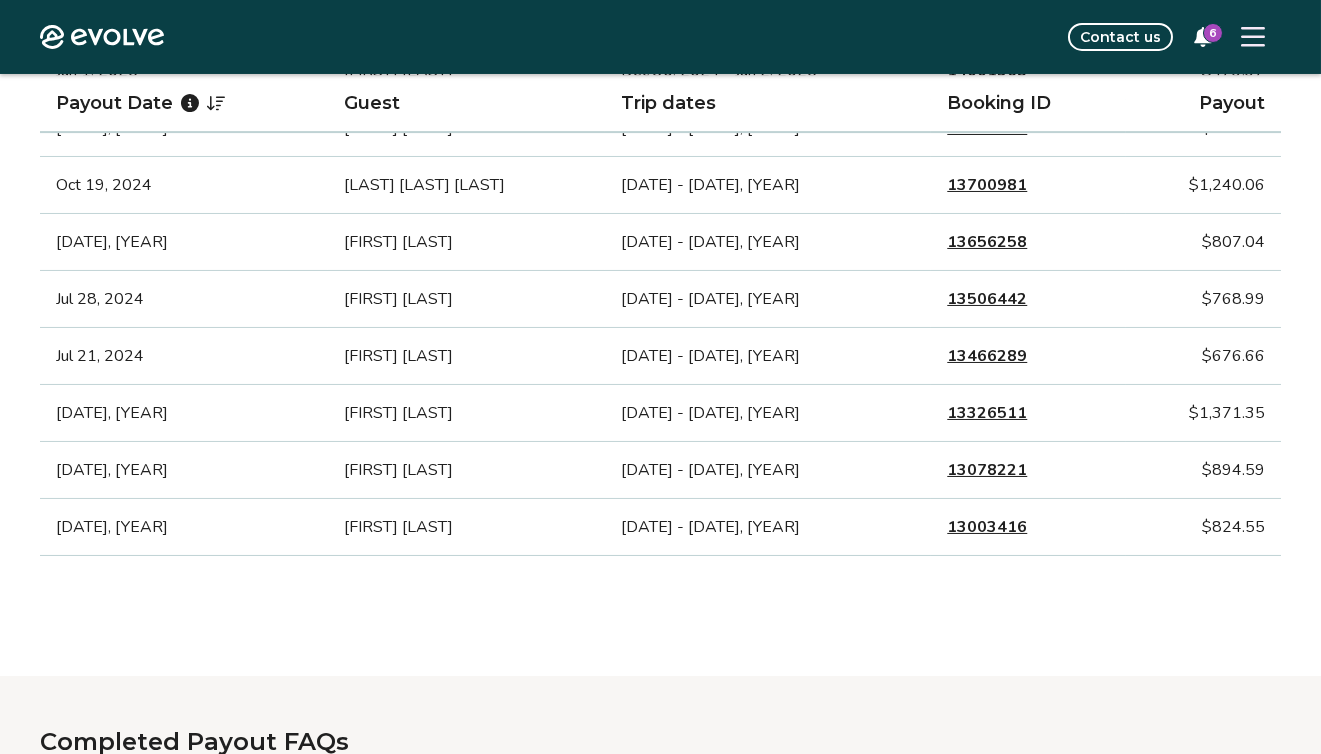 drag, startPoint x: 765, startPoint y: 458, endPoint x: 551, endPoint y: 39, distance: 470.48593 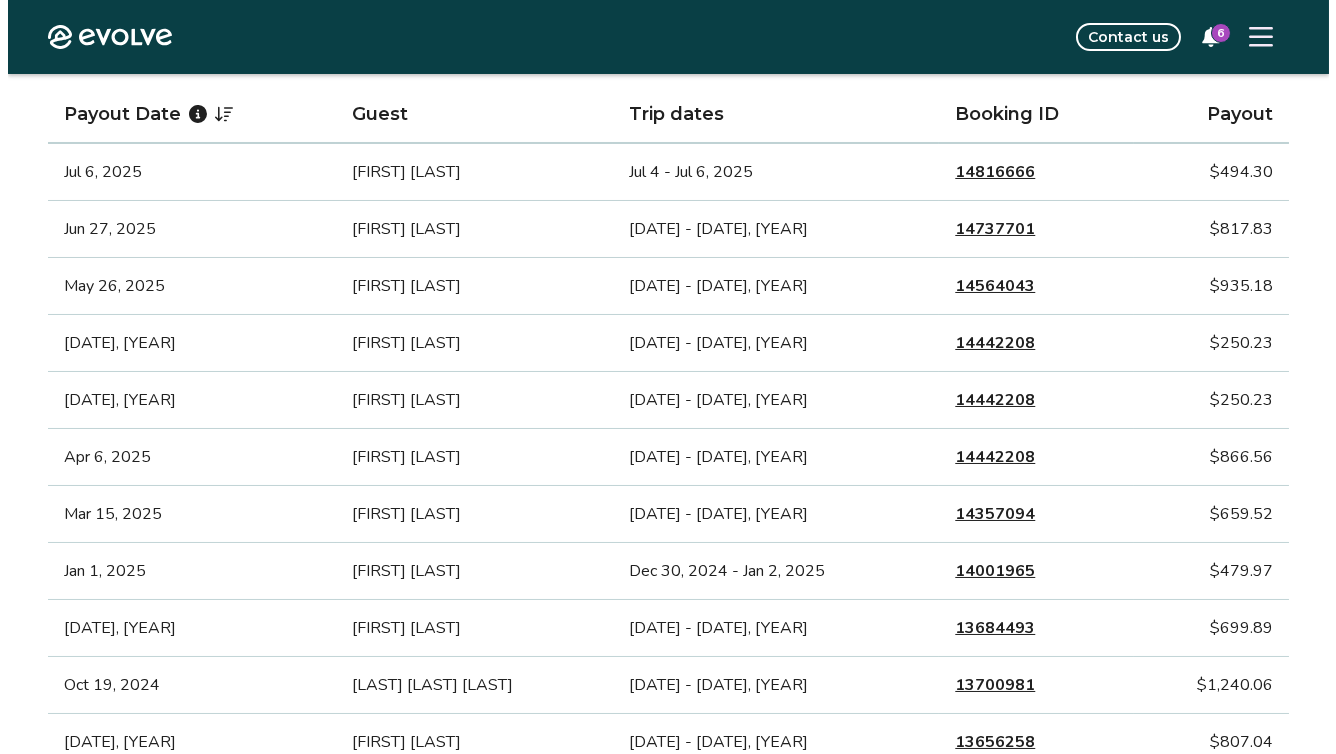 scroll, scrollTop: 400, scrollLeft: 0, axis: vertical 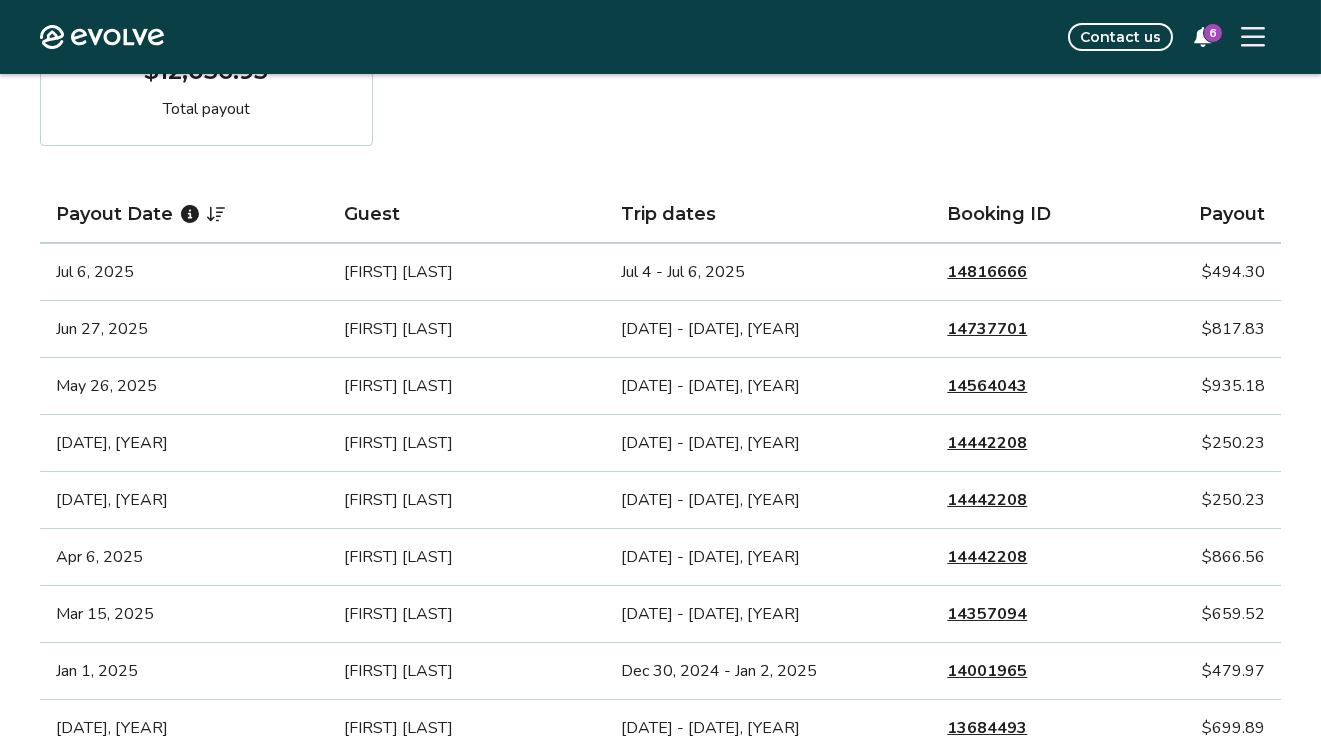 click 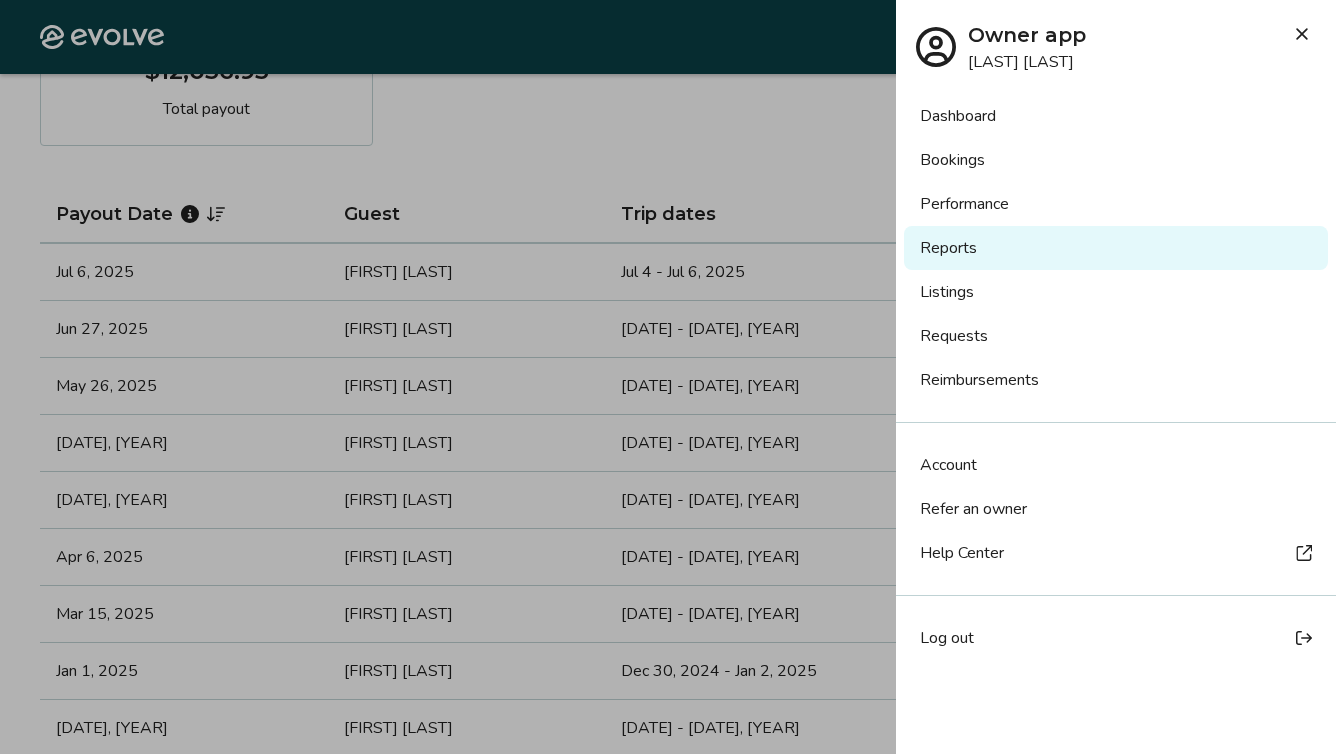 click on "Performance" at bounding box center (1116, 204) 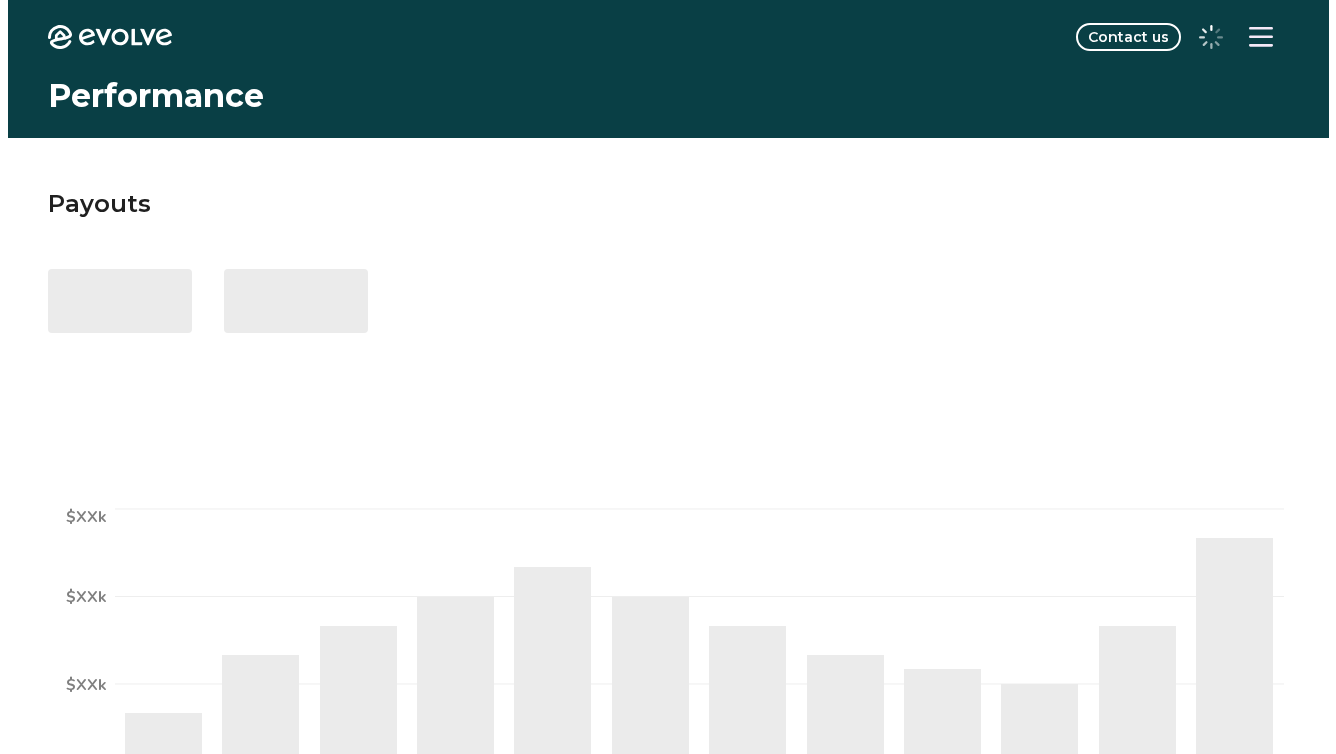 scroll, scrollTop: 0, scrollLeft: 0, axis: both 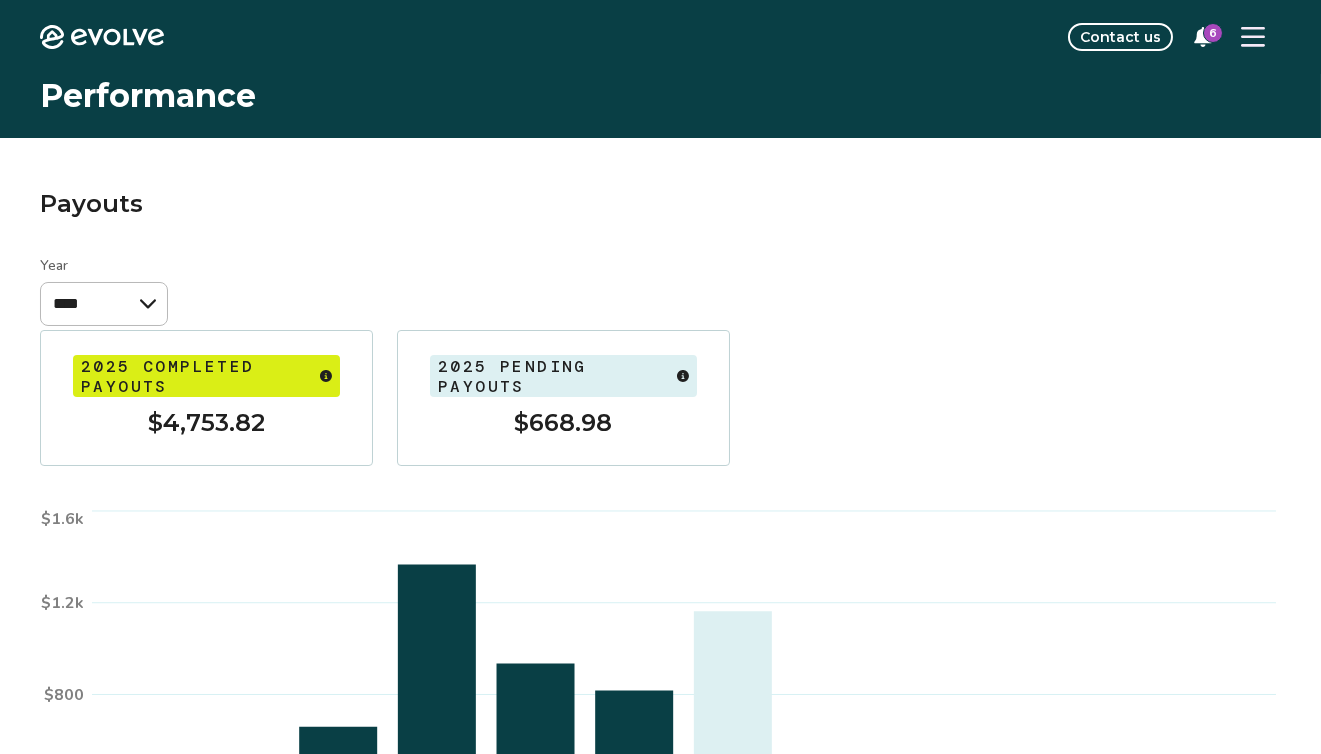 click 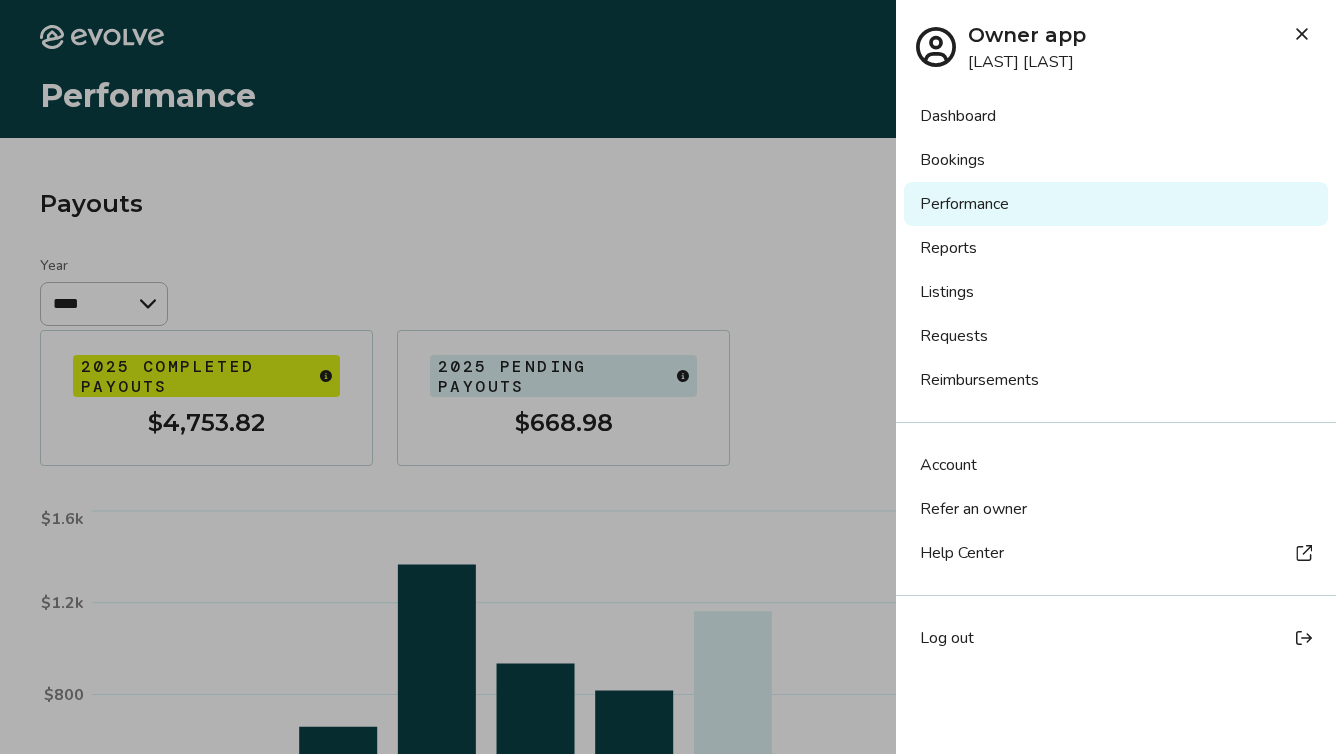 click on "Dashboard" at bounding box center (1116, 116) 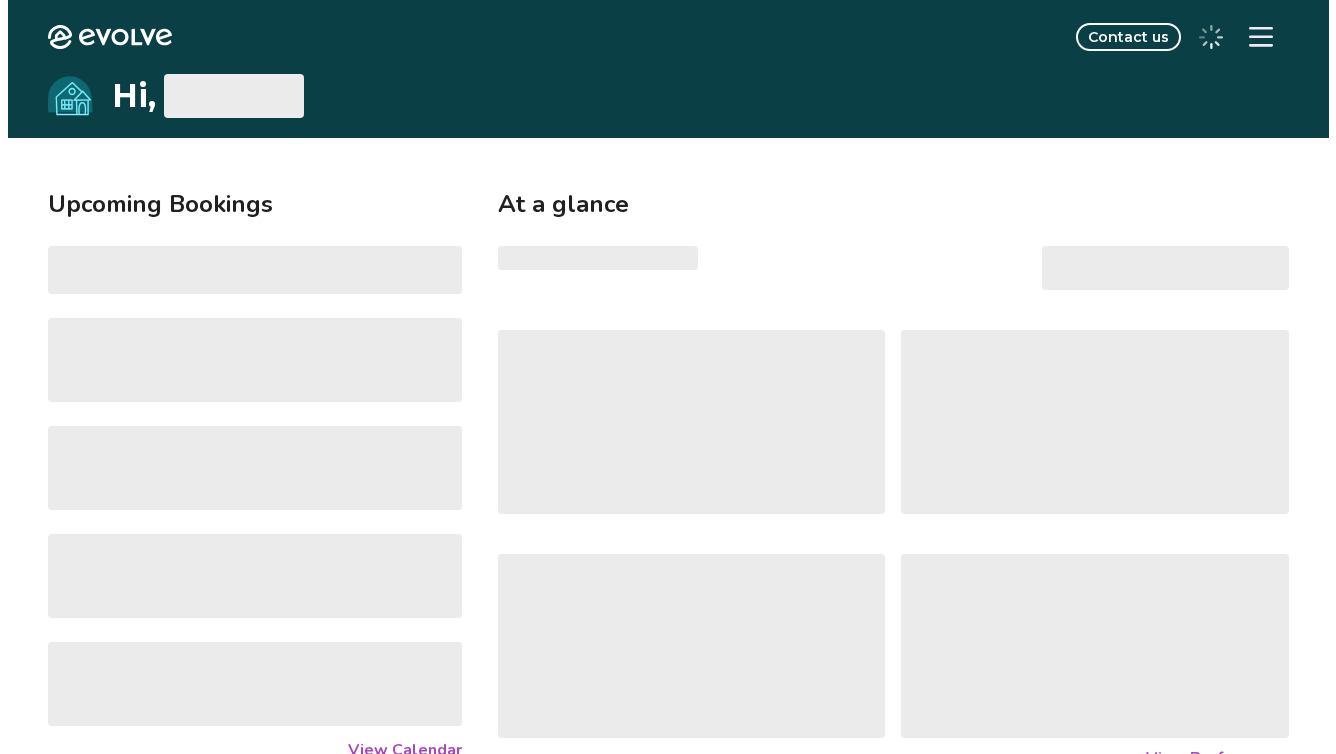 scroll, scrollTop: 0, scrollLeft: 0, axis: both 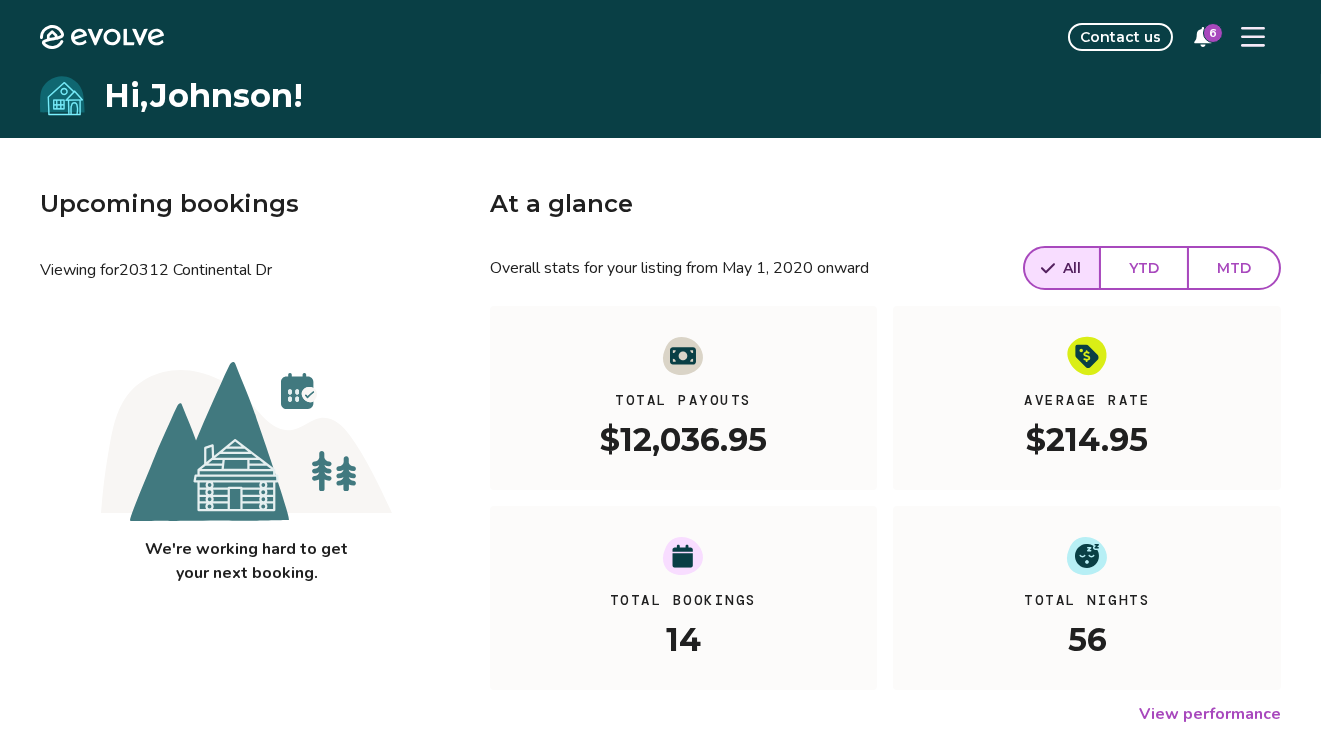 click at bounding box center [1253, 37] 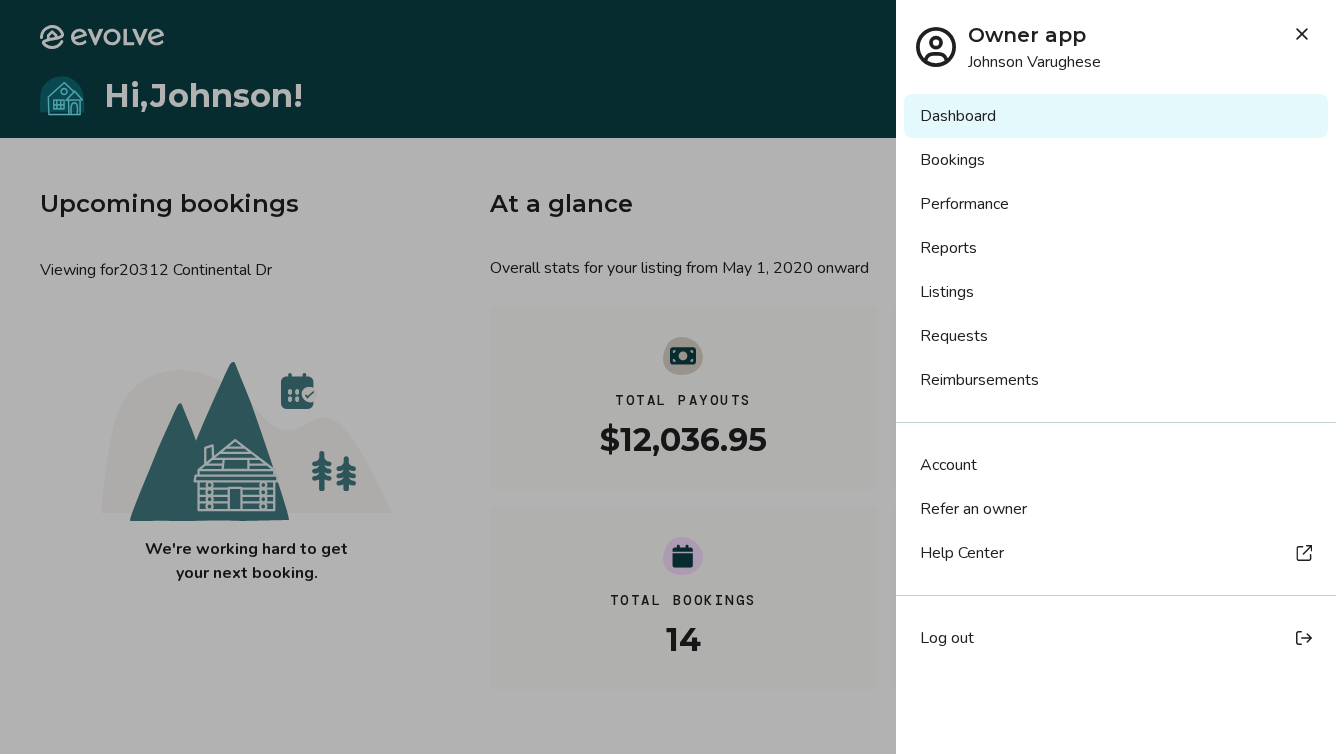 click on "Reports" at bounding box center [1116, 248] 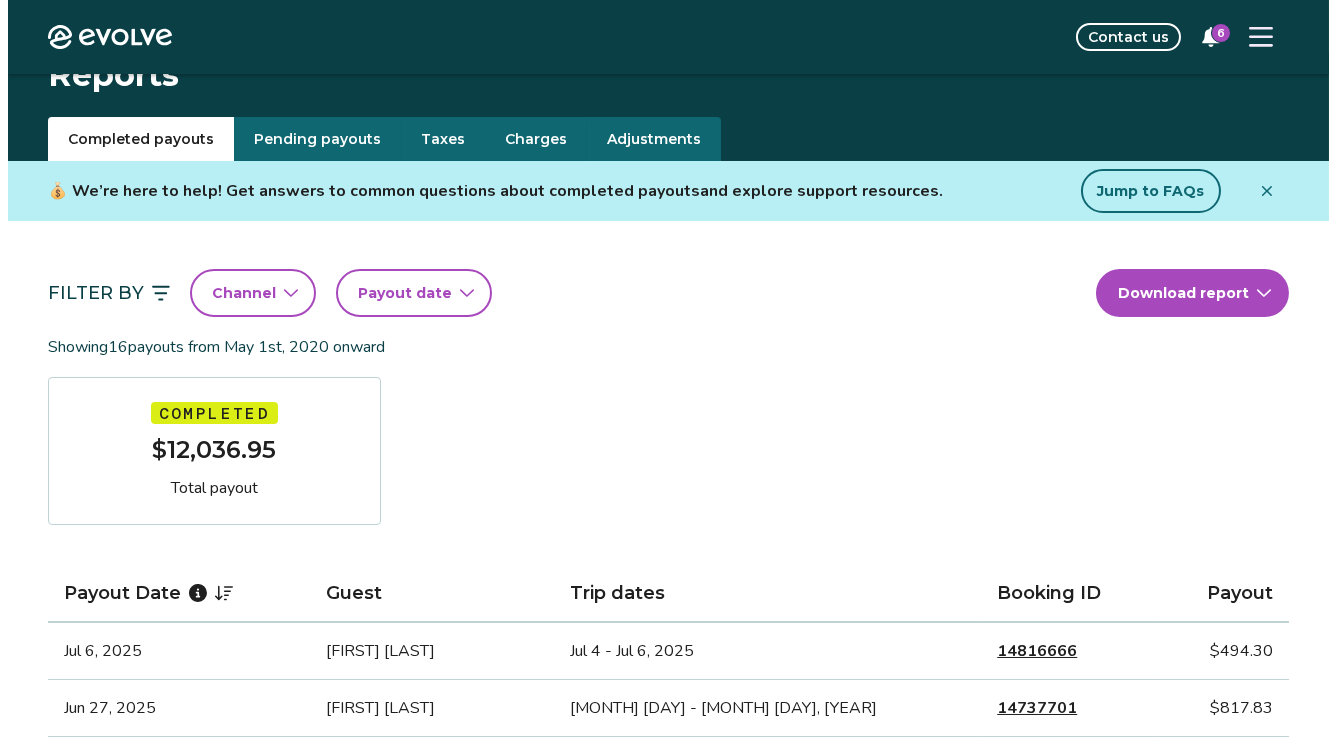 scroll, scrollTop: 0, scrollLeft: 0, axis: both 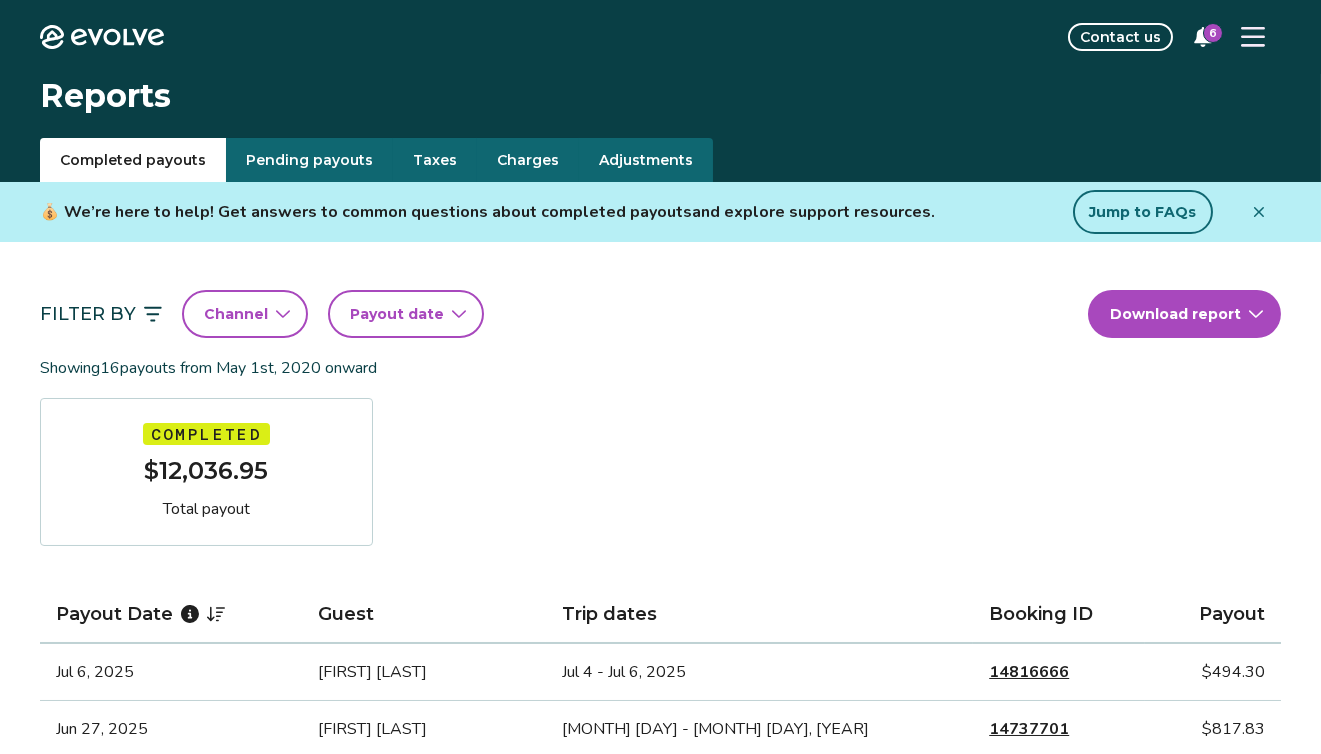 click at bounding box center (1253, 37) 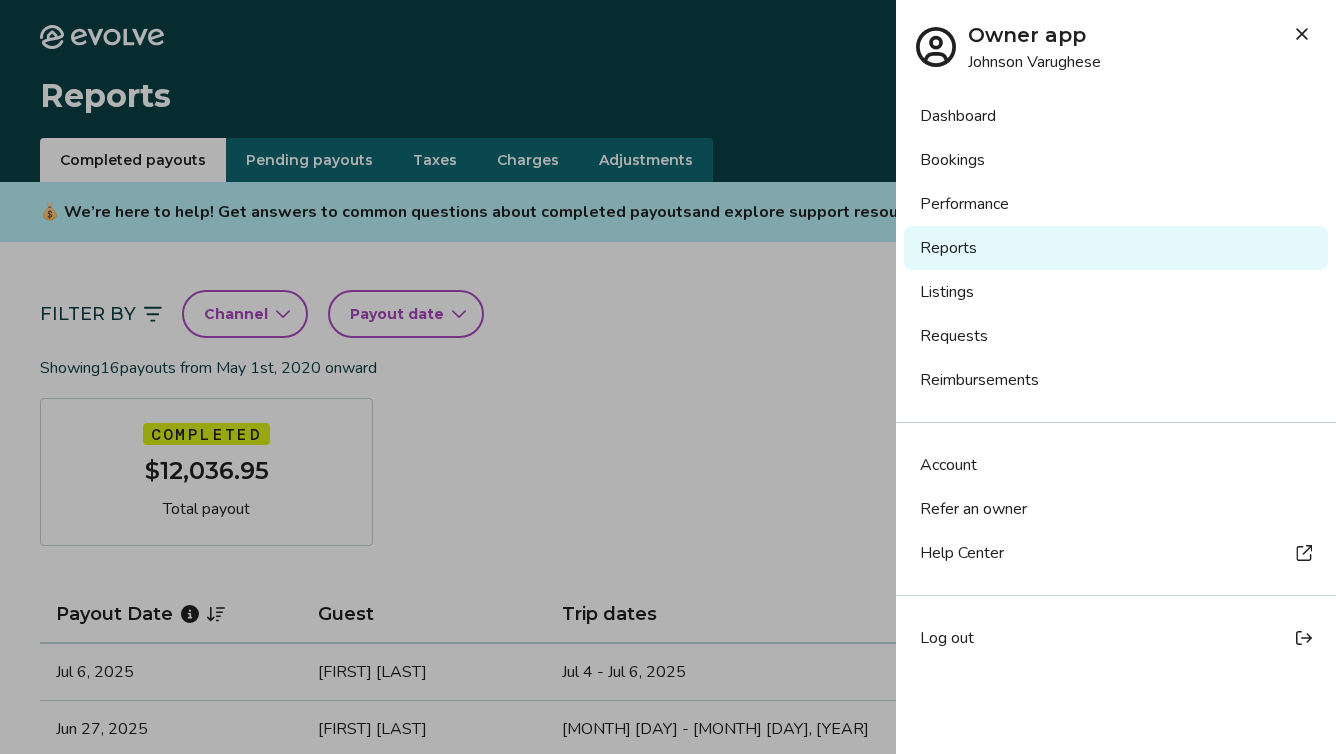 click on "Requests" at bounding box center [1116, 336] 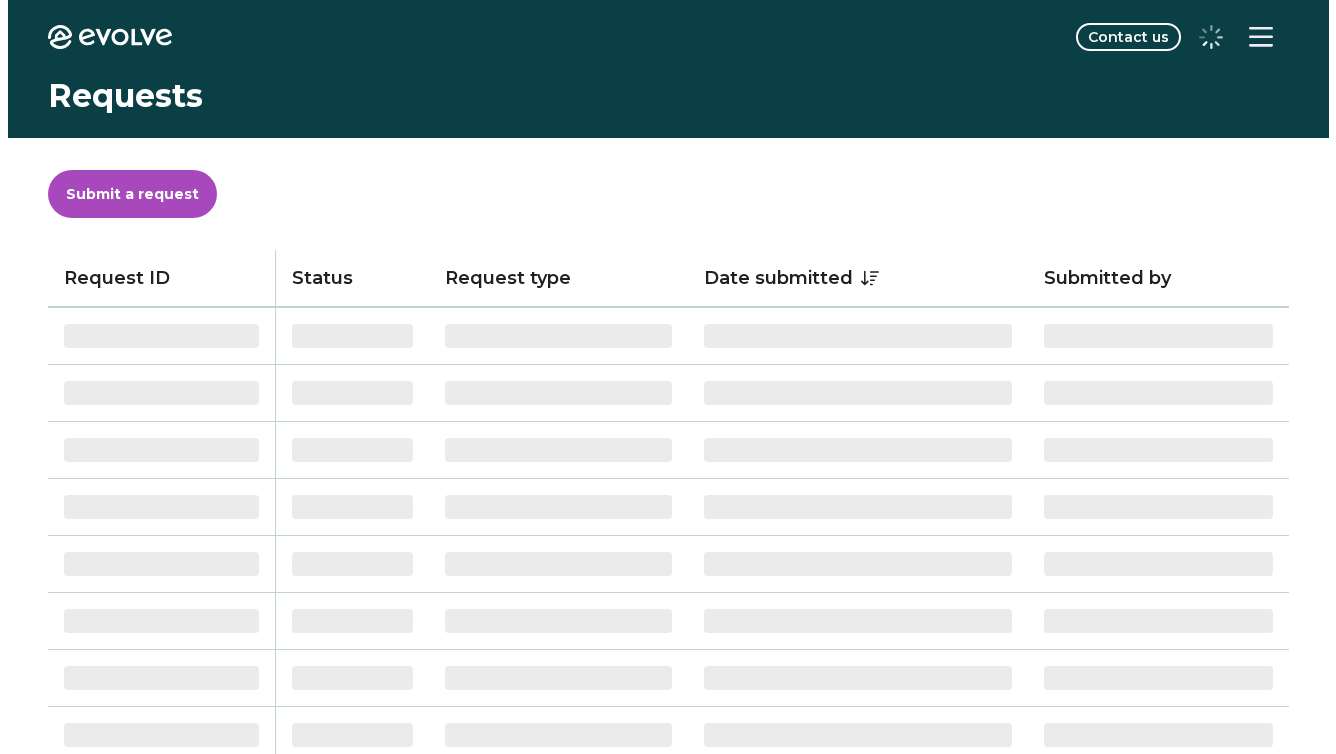 scroll, scrollTop: 0, scrollLeft: 0, axis: both 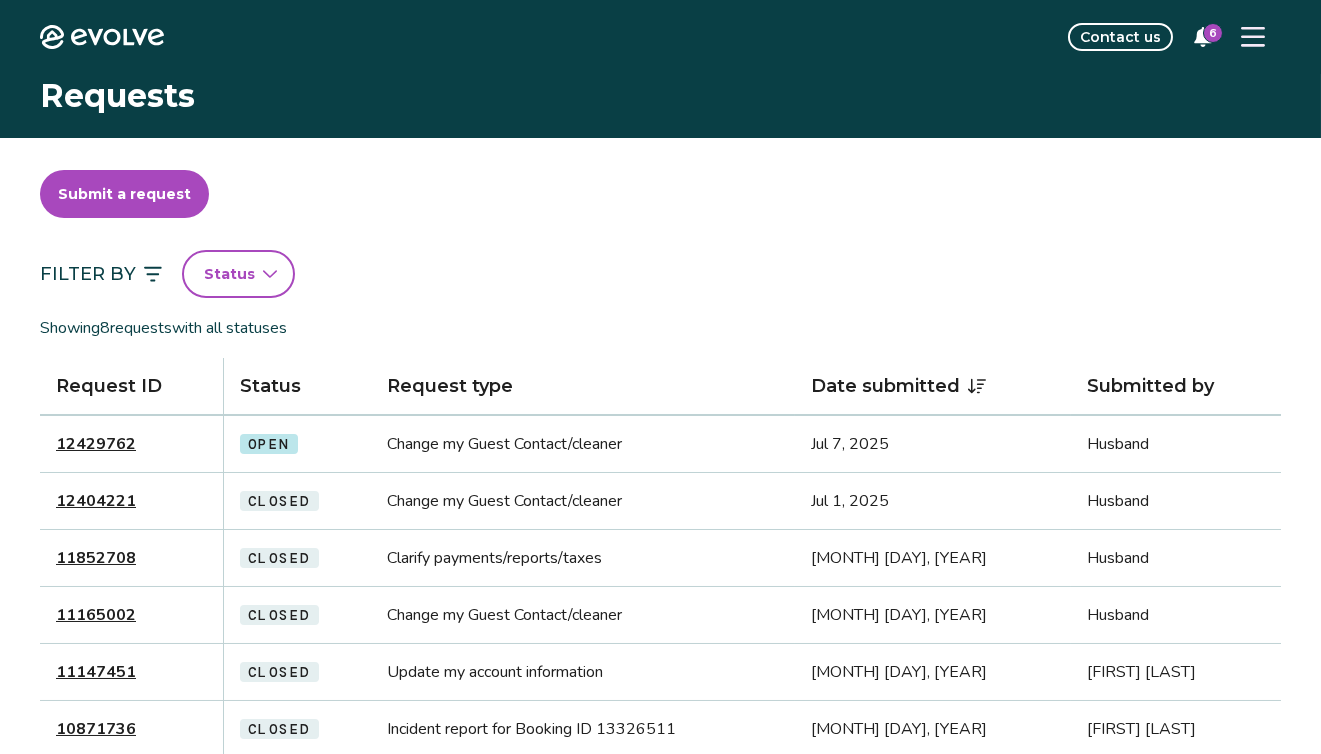 click 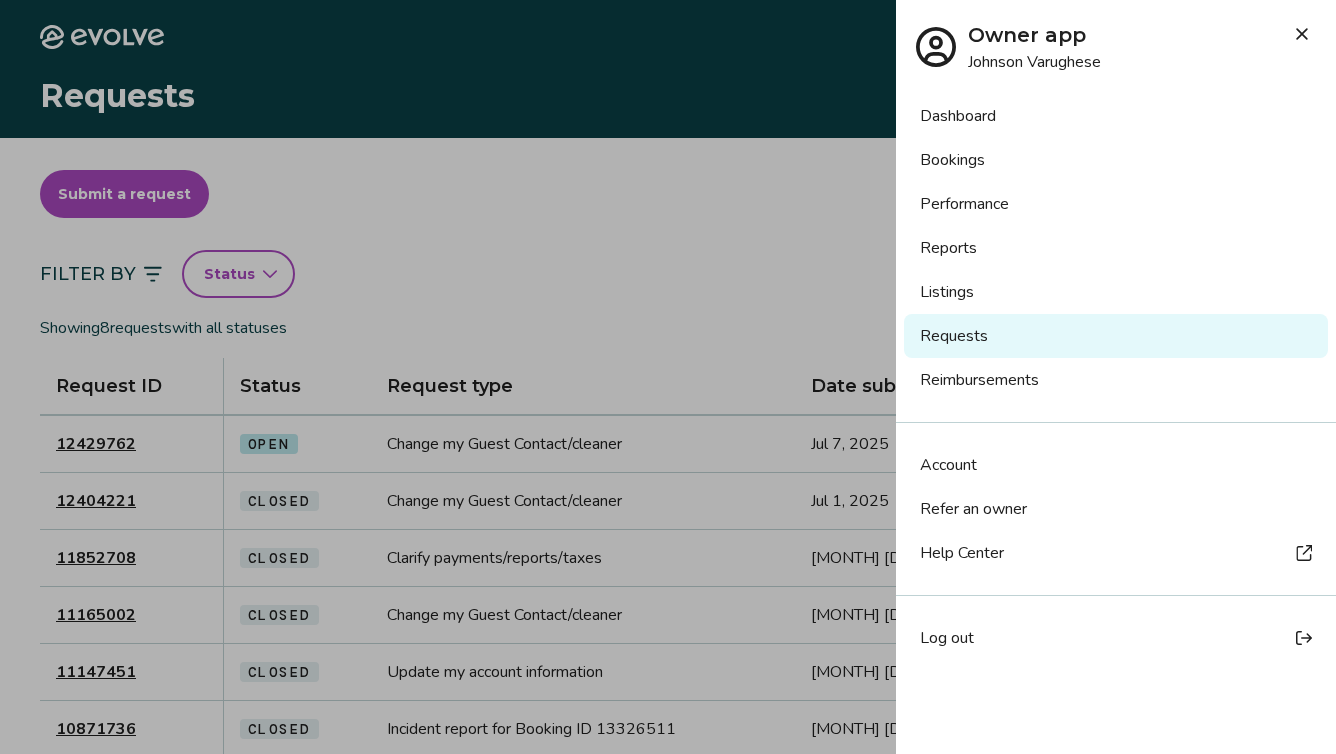 click on "Listings" at bounding box center (1116, 292) 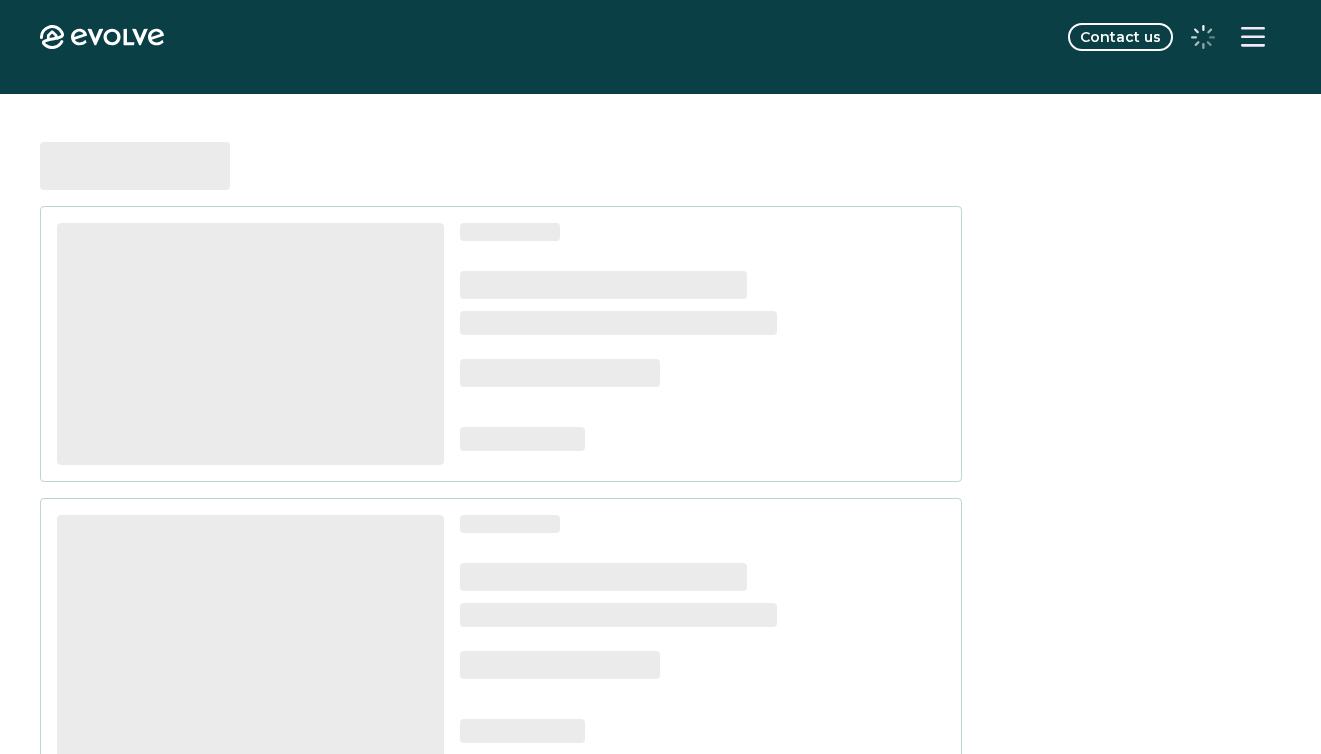 scroll, scrollTop: 0, scrollLeft: 0, axis: both 